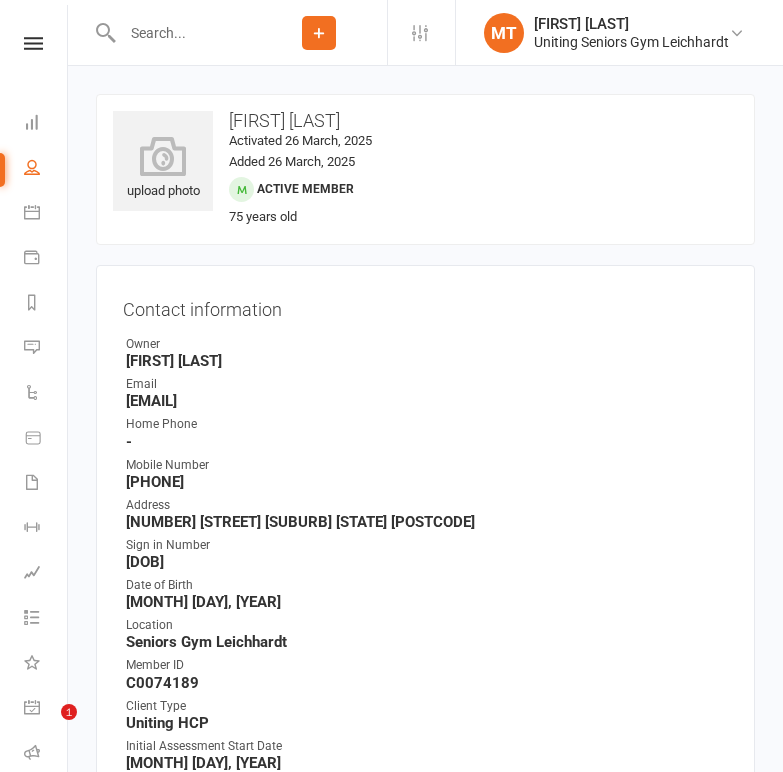scroll, scrollTop: 3000, scrollLeft: 0, axis: vertical 